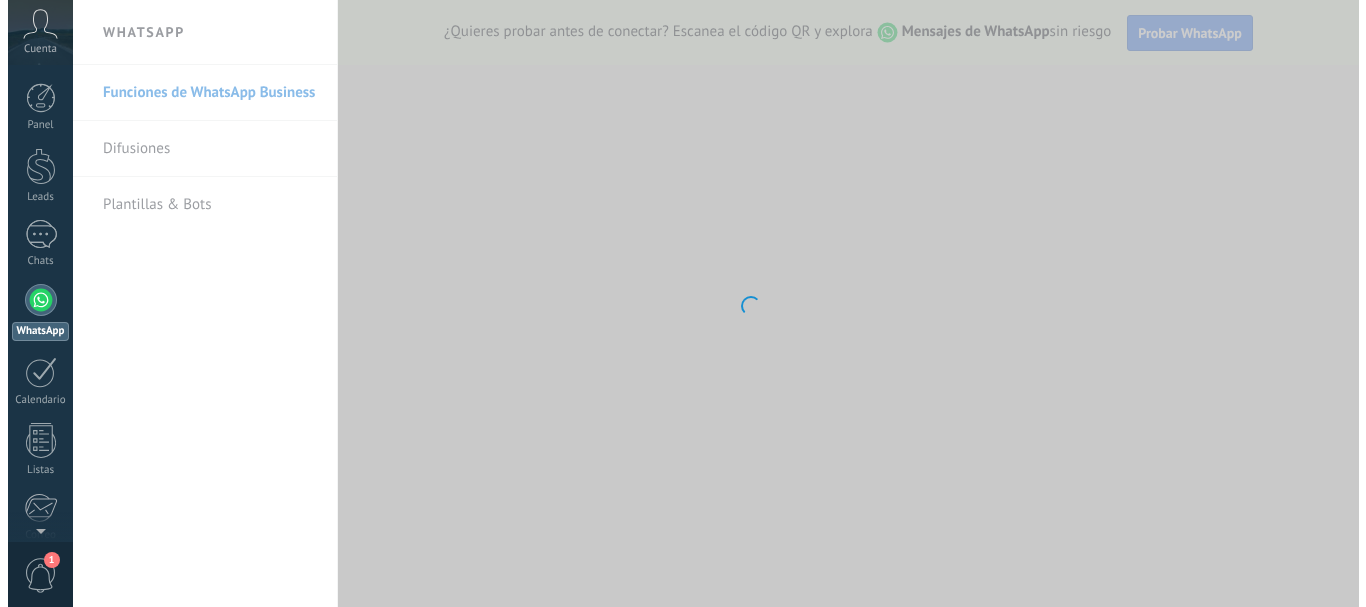 scroll, scrollTop: 0, scrollLeft: 0, axis: both 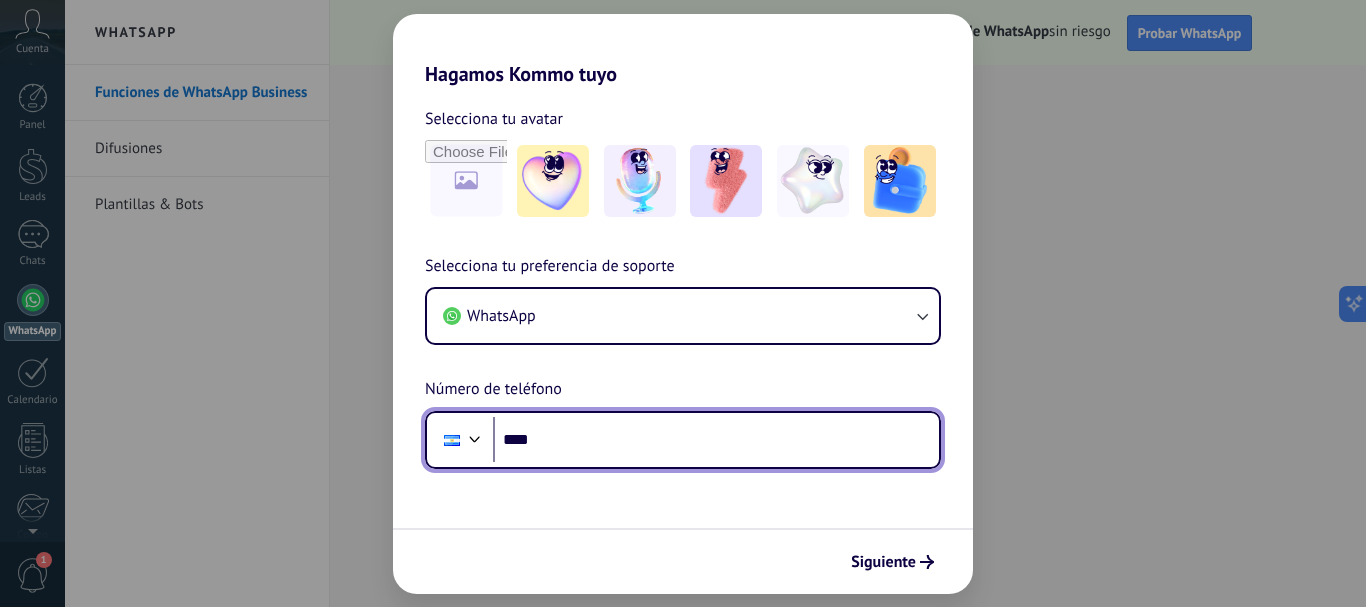 click on "****" at bounding box center [716, 440] 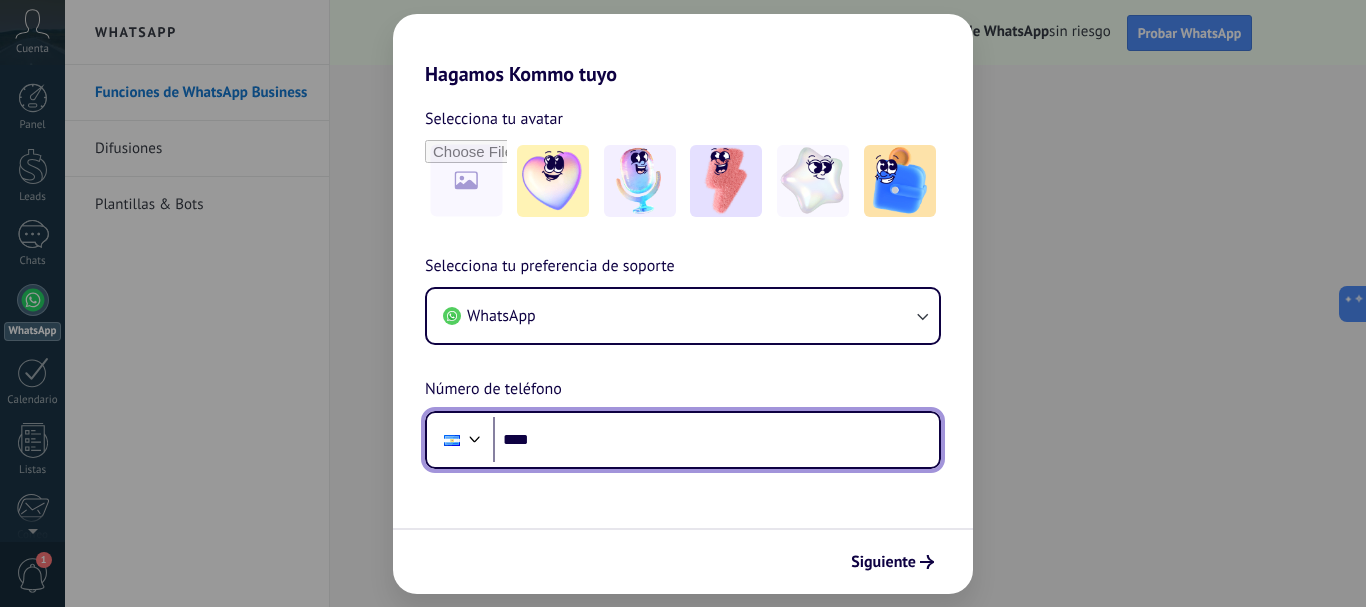 paste on "**********" 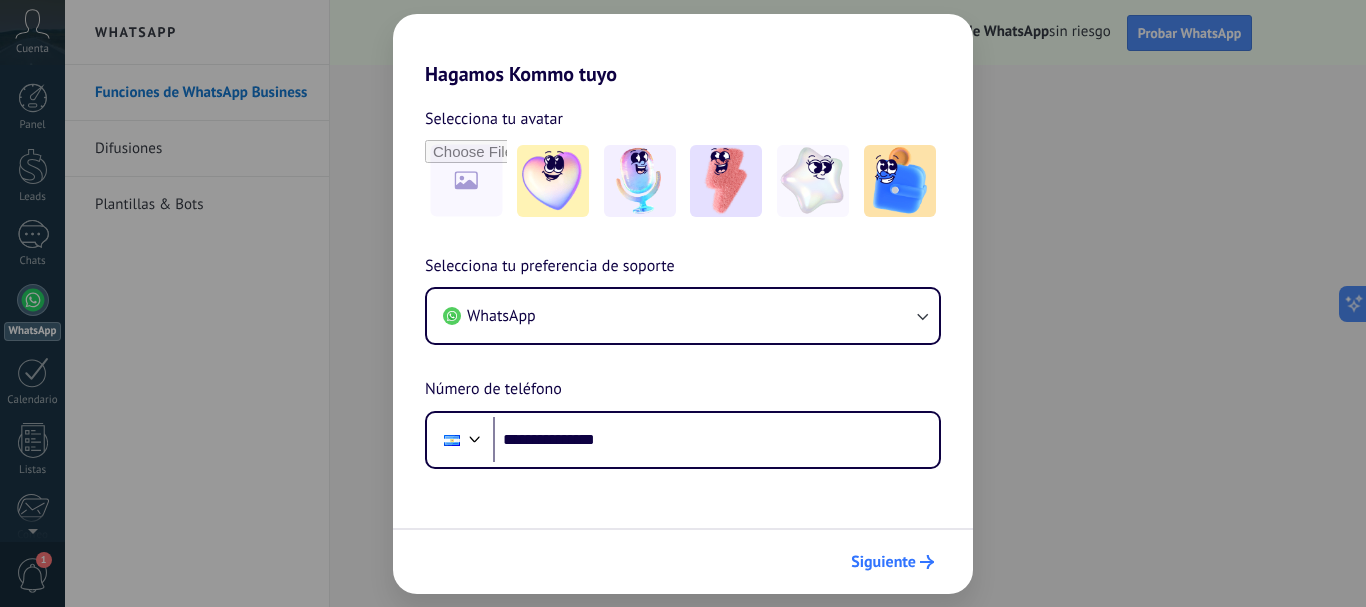 click on "Siguiente" at bounding box center (883, 562) 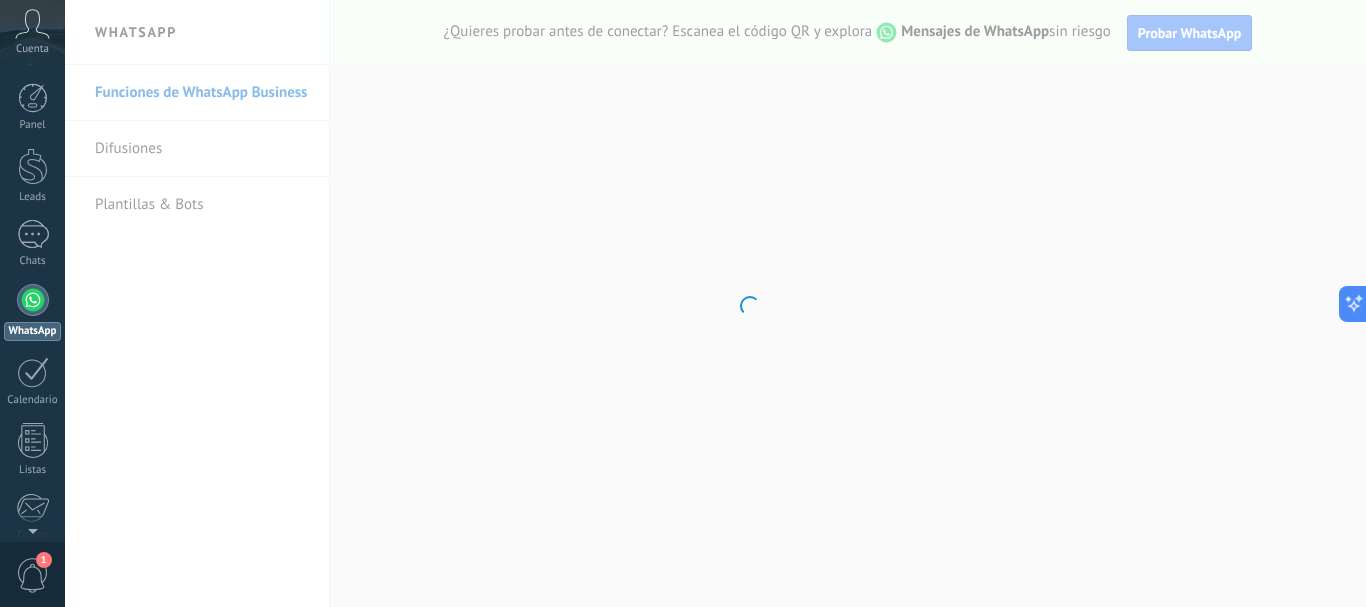 scroll, scrollTop: 0, scrollLeft: 0, axis: both 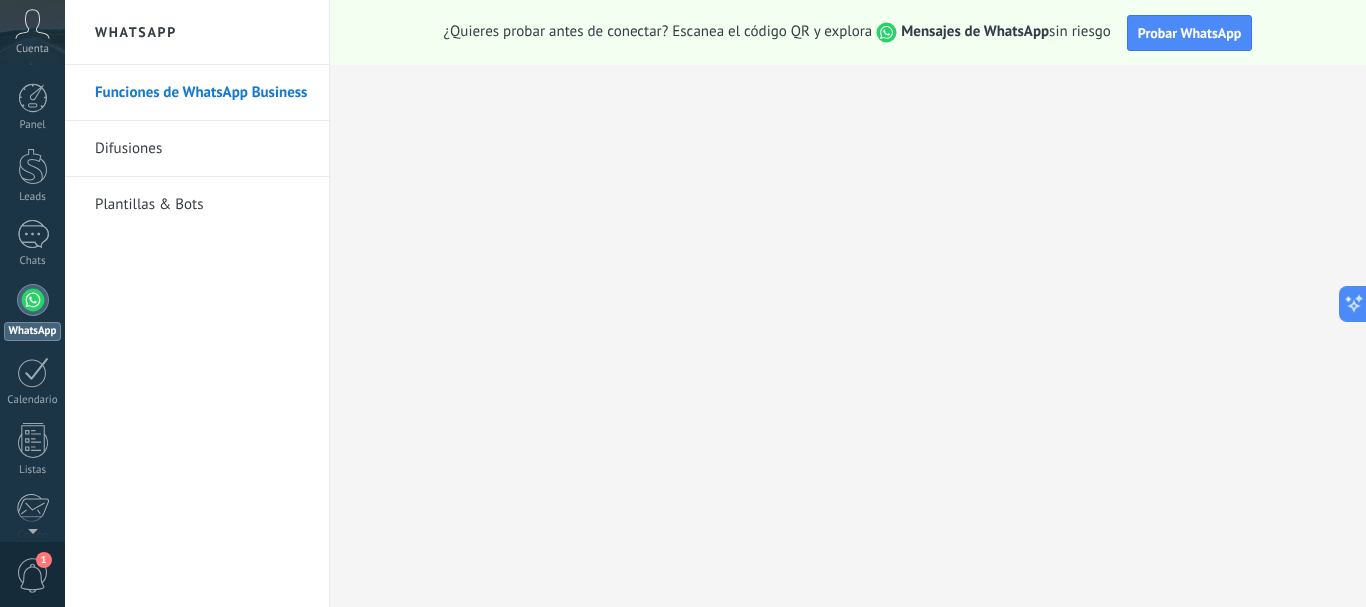 click 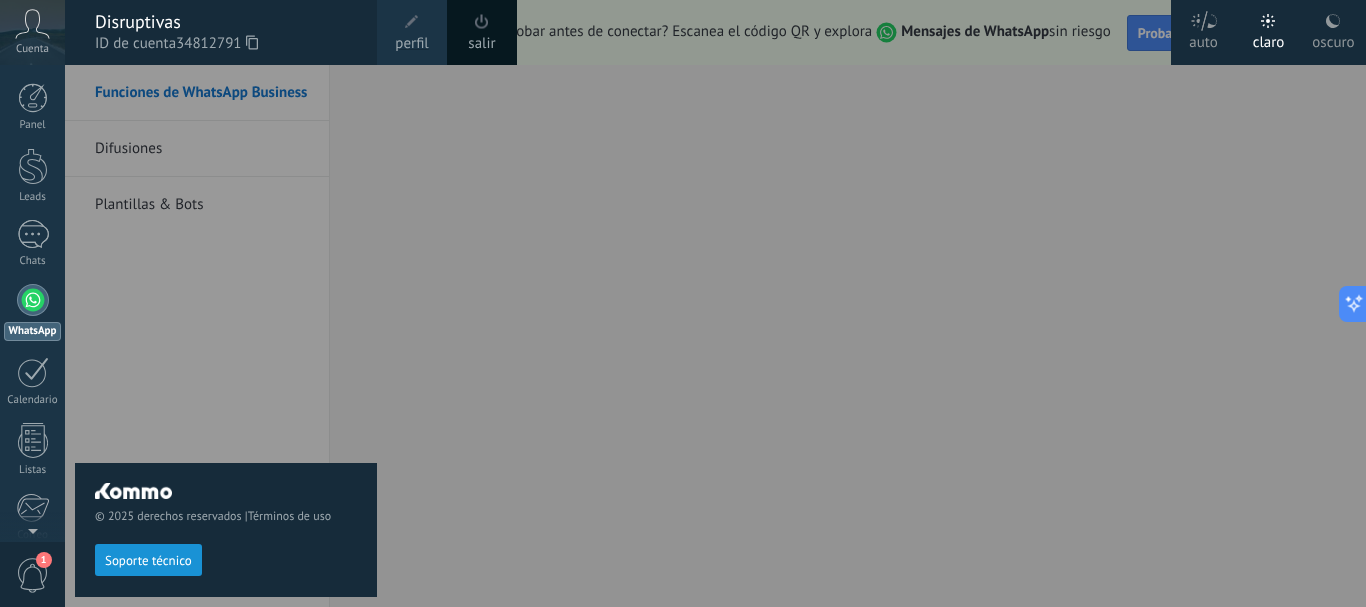 click on "perfil" at bounding box center (411, 44) 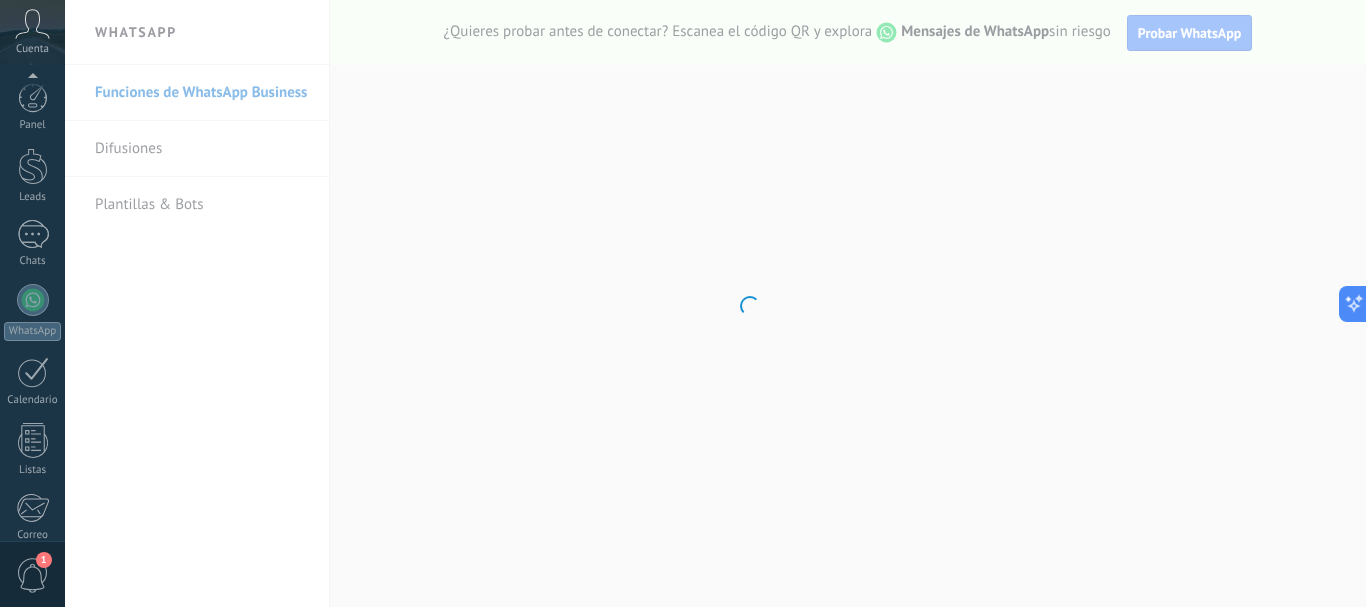 scroll, scrollTop: 225, scrollLeft: 0, axis: vertical 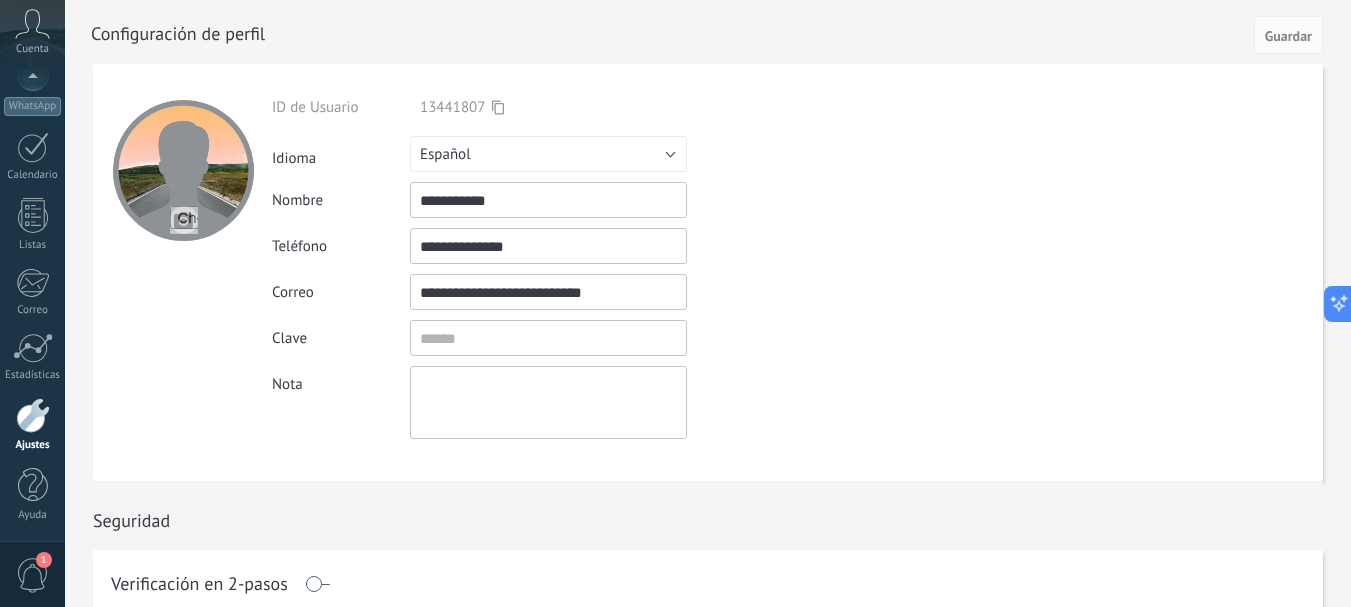 click at bounding box center (184, 220) 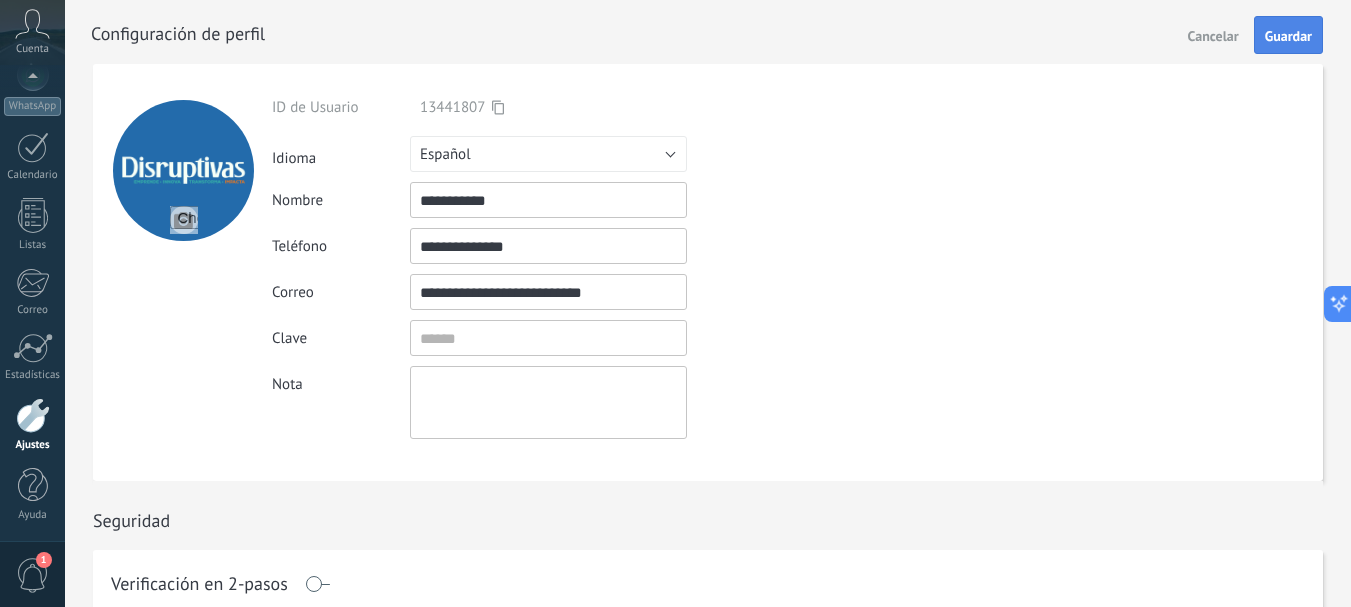 click on "Guardar" at bounding box center [1288, 35] 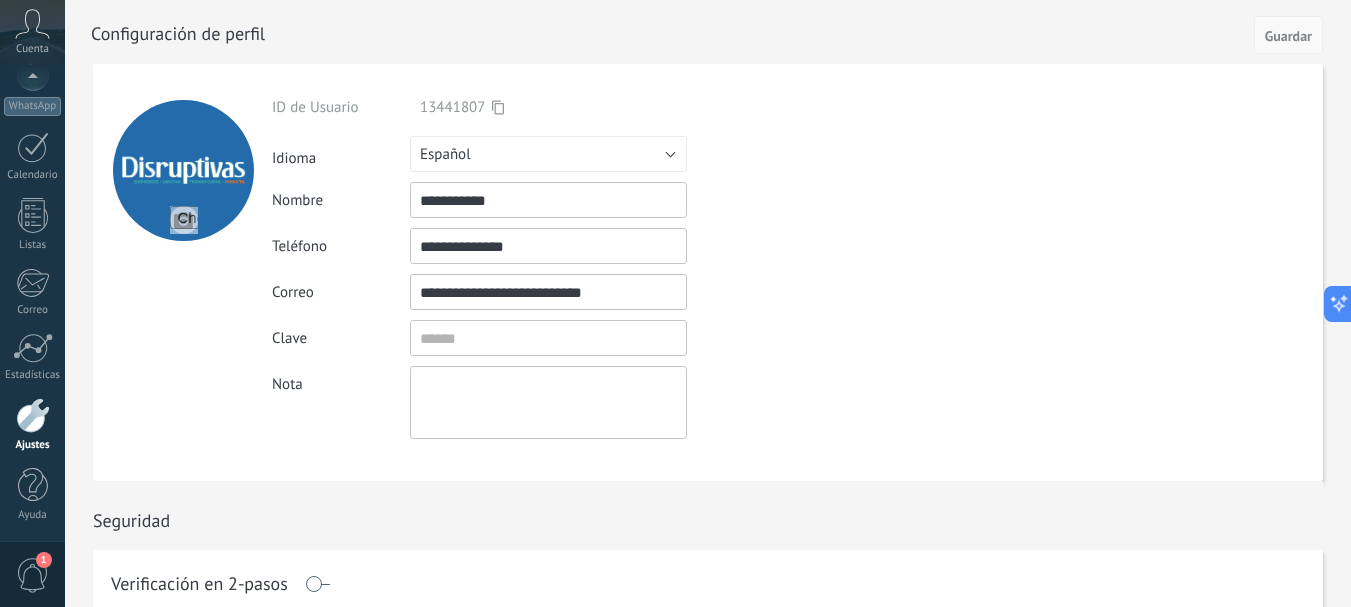 click on "Guardar" at bounding box center (1288, 36) 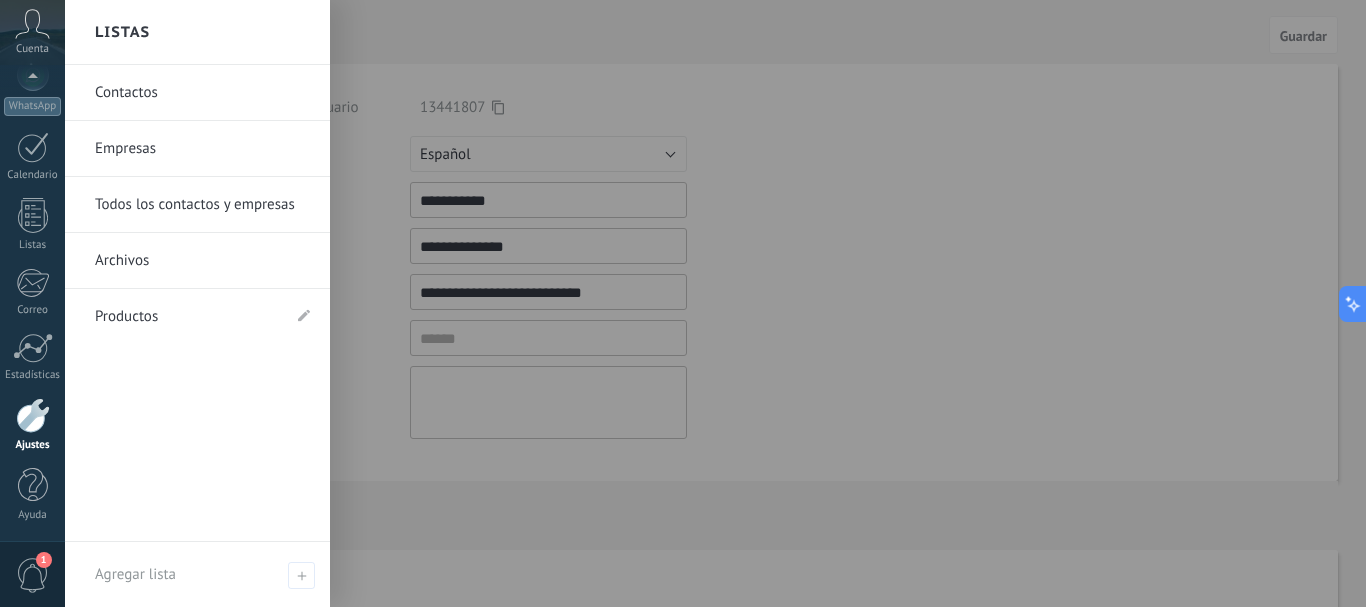 click on "Ajustes" at bounding box center [32, 425] 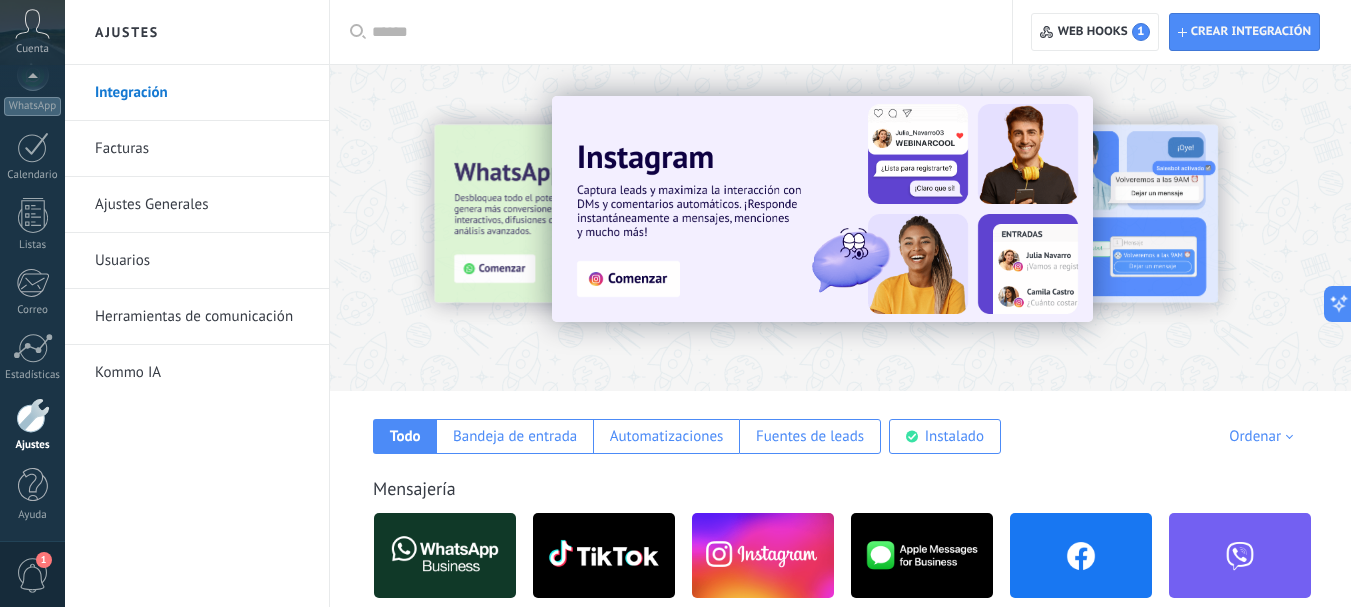 click on "Usuarios" at bounding box center [202, 261] 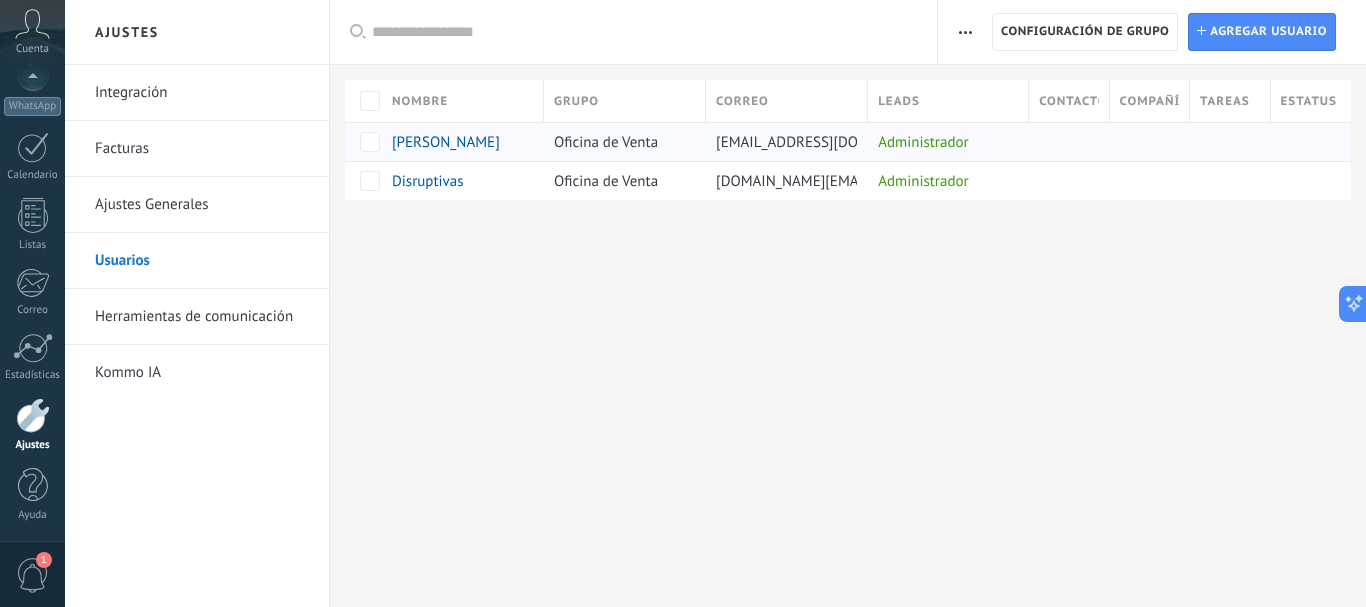 click on "Oficina de Venta" at bounding box center (606, 142) 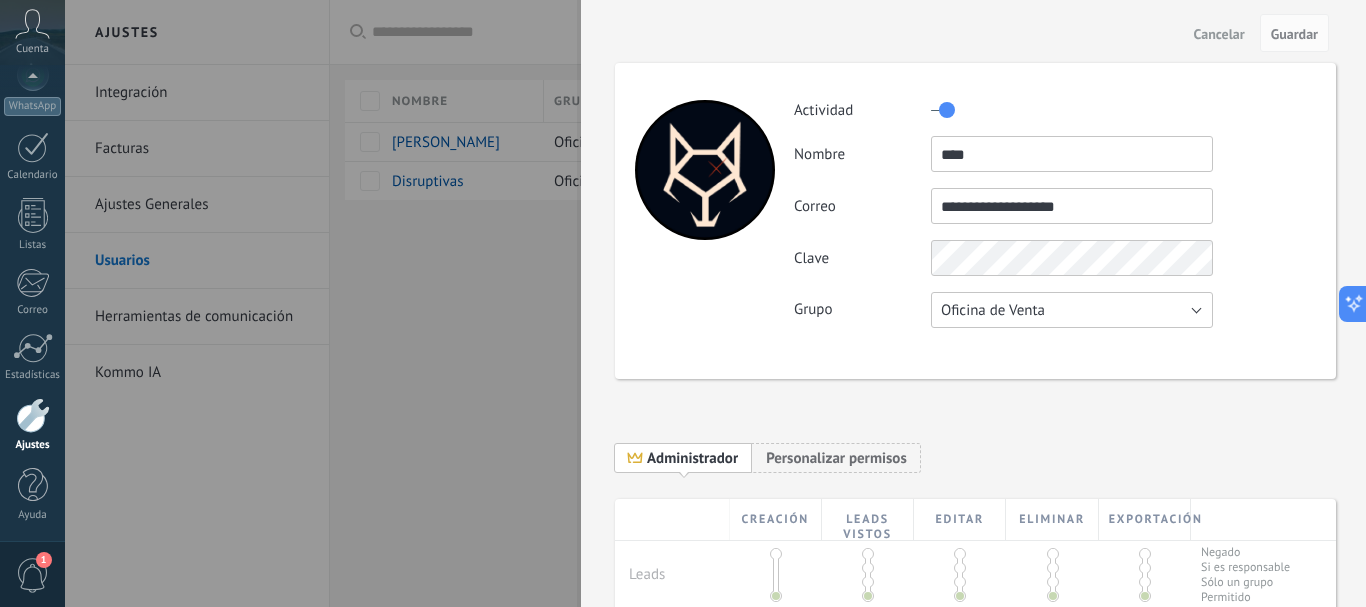click on "Oficina de Venta" at bounding box center [1072, 310] 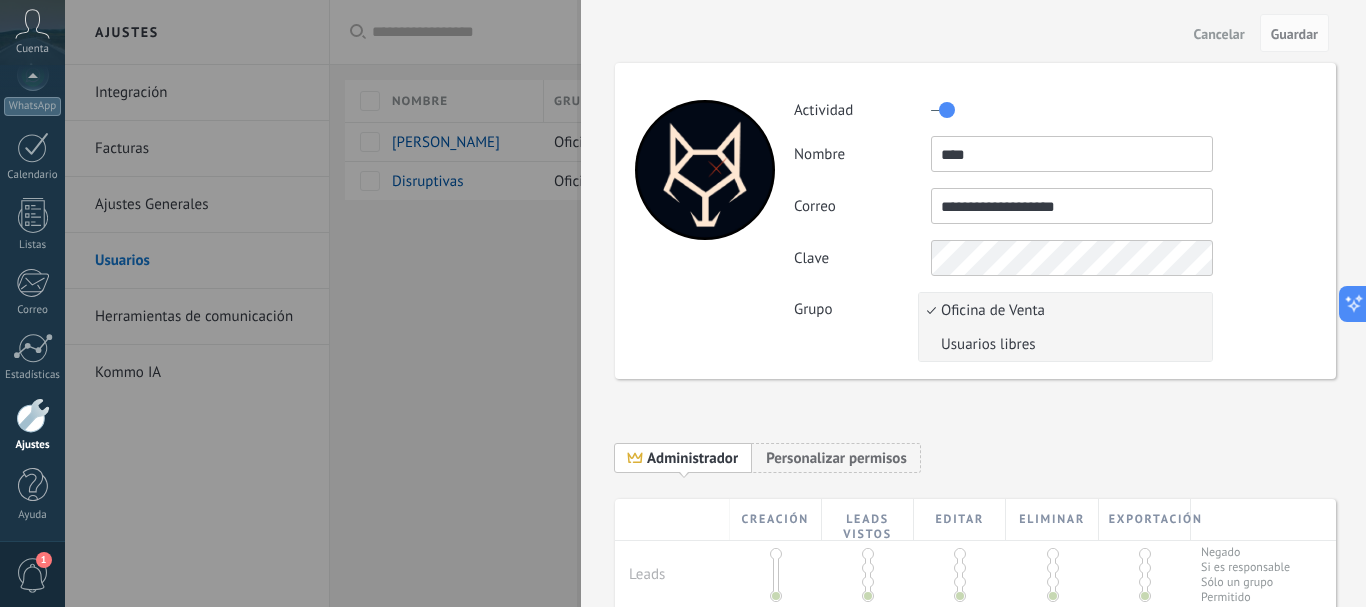 click on "Usuarios libres" at bounding box center (1062, 344) 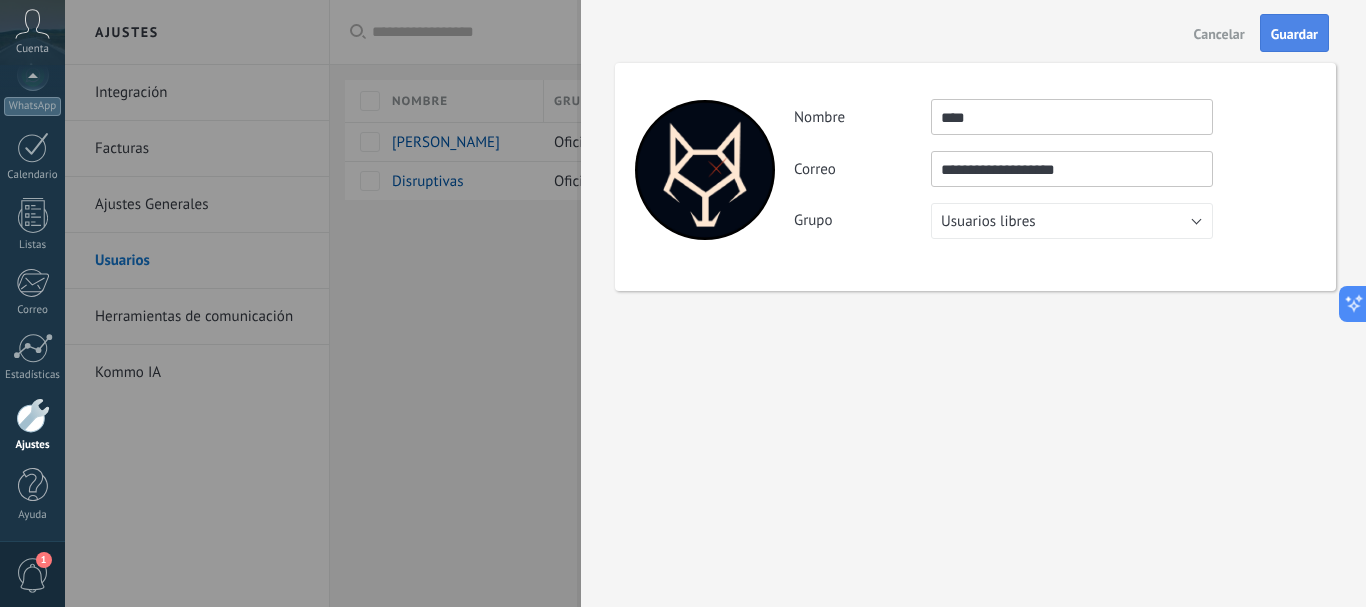 click on "Guardar" at bounding box center [1294, 34] 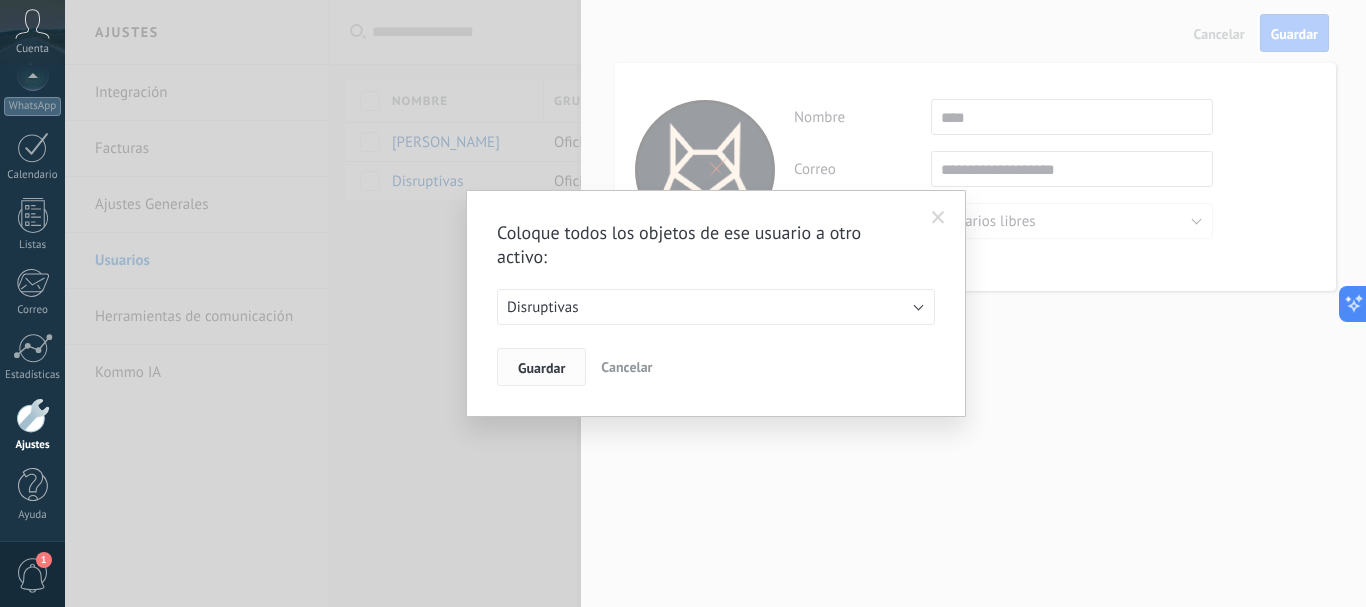 click on "Guardar" at bounding box center (541, 368) 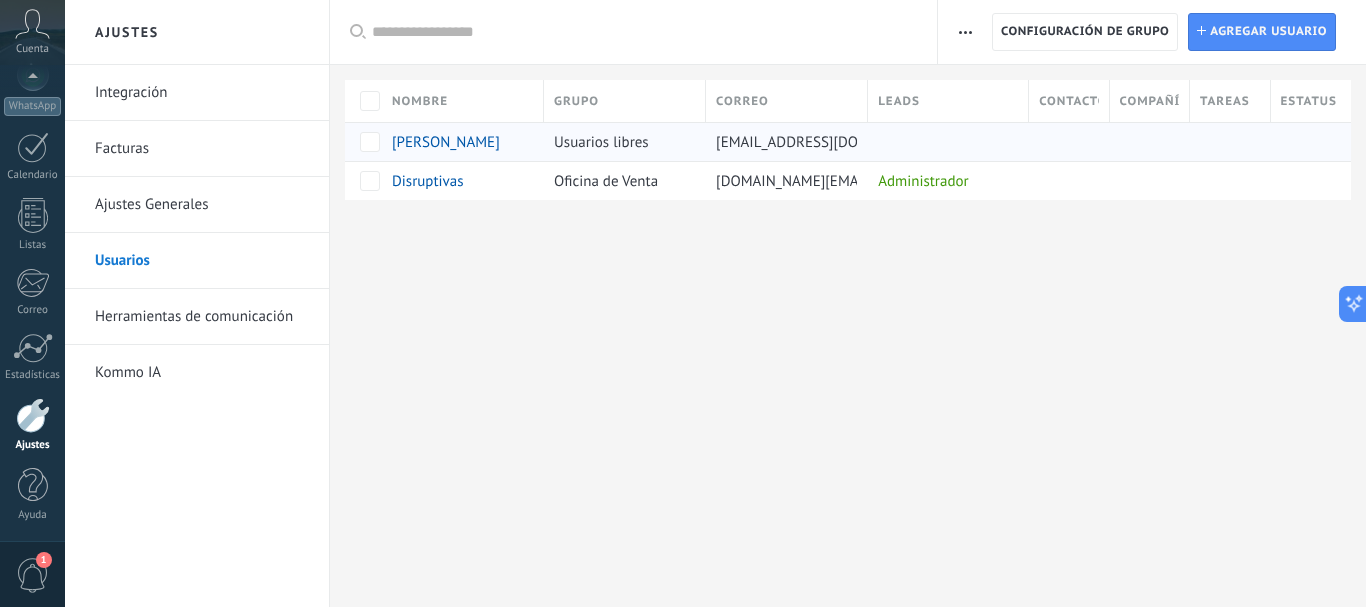 click on "Usuarios libres" at bounding box center [601, 142] 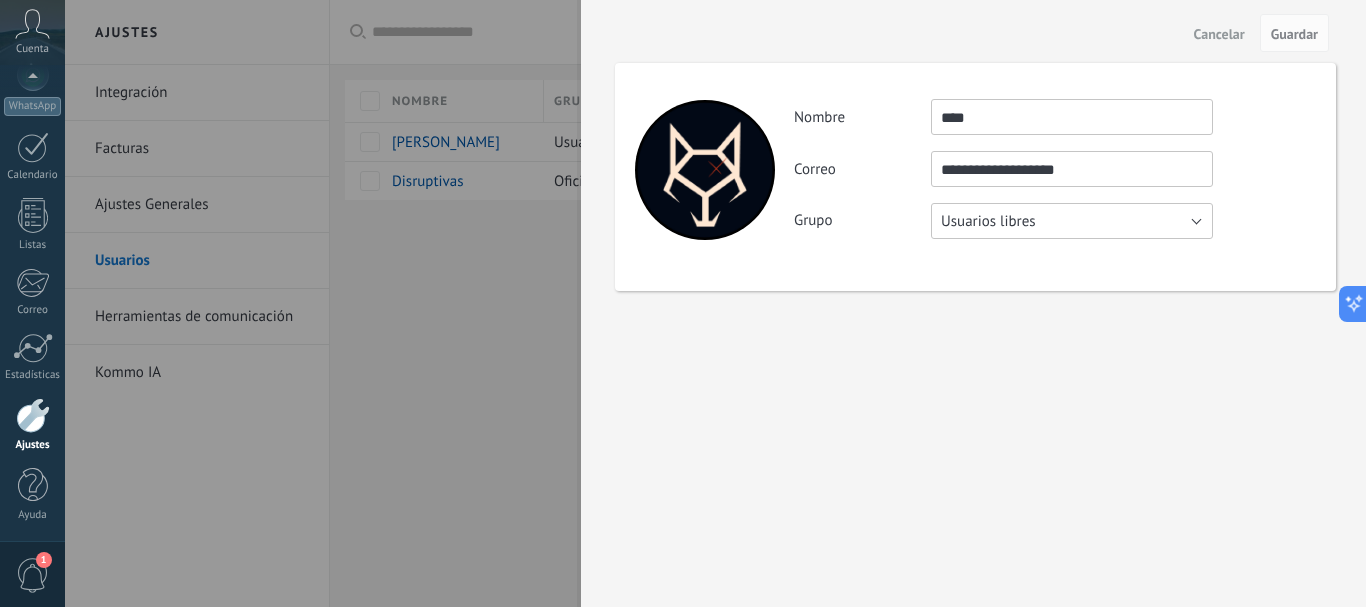 click on "Usuarios libres" at bounding box center [988, 221] 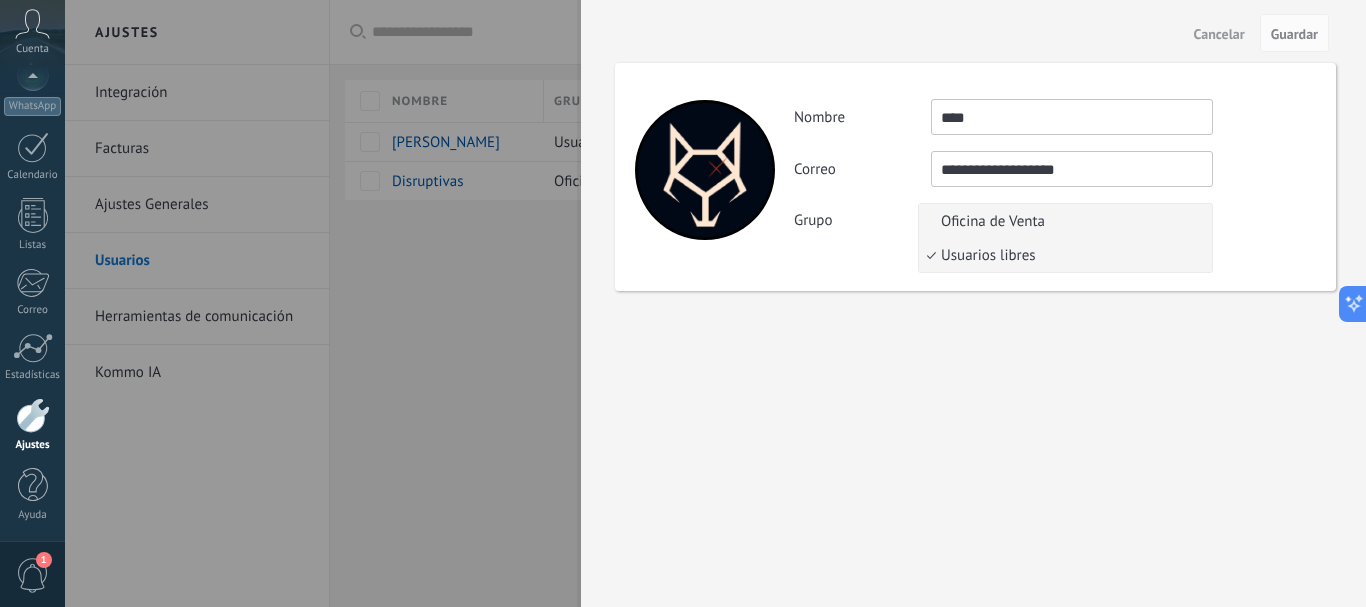 click on "Oficina de Venta" at bounding box center (1062, 221) 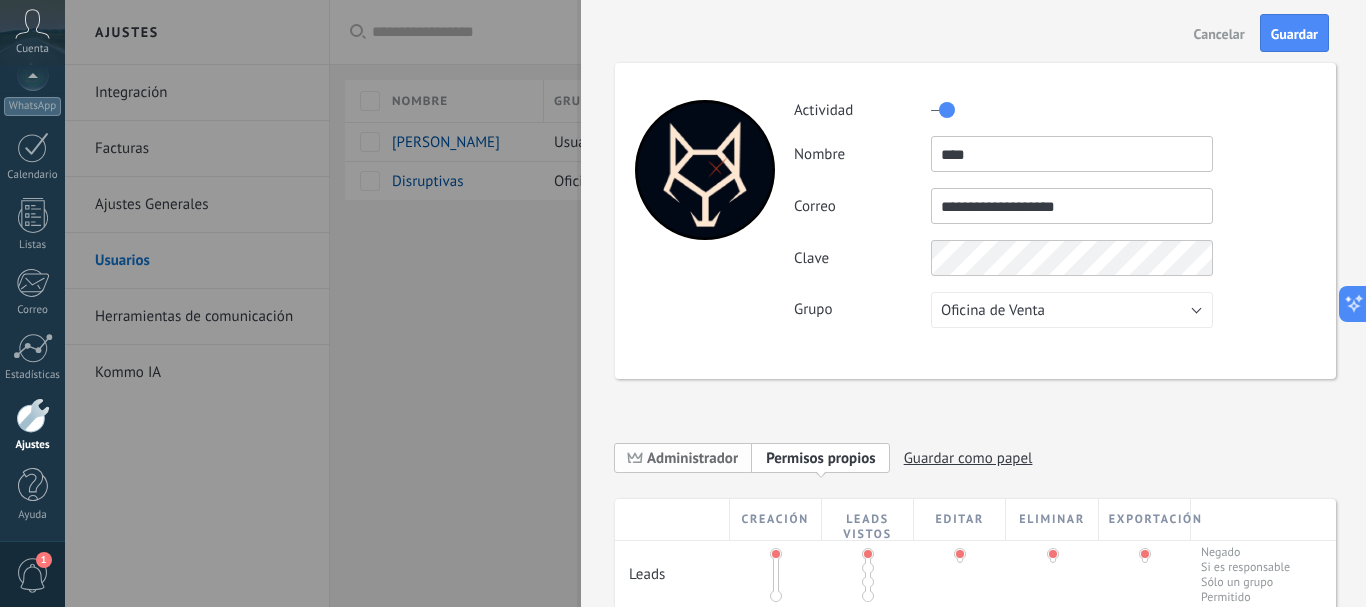 click on "Administrador" at bounding box center (683, 457) 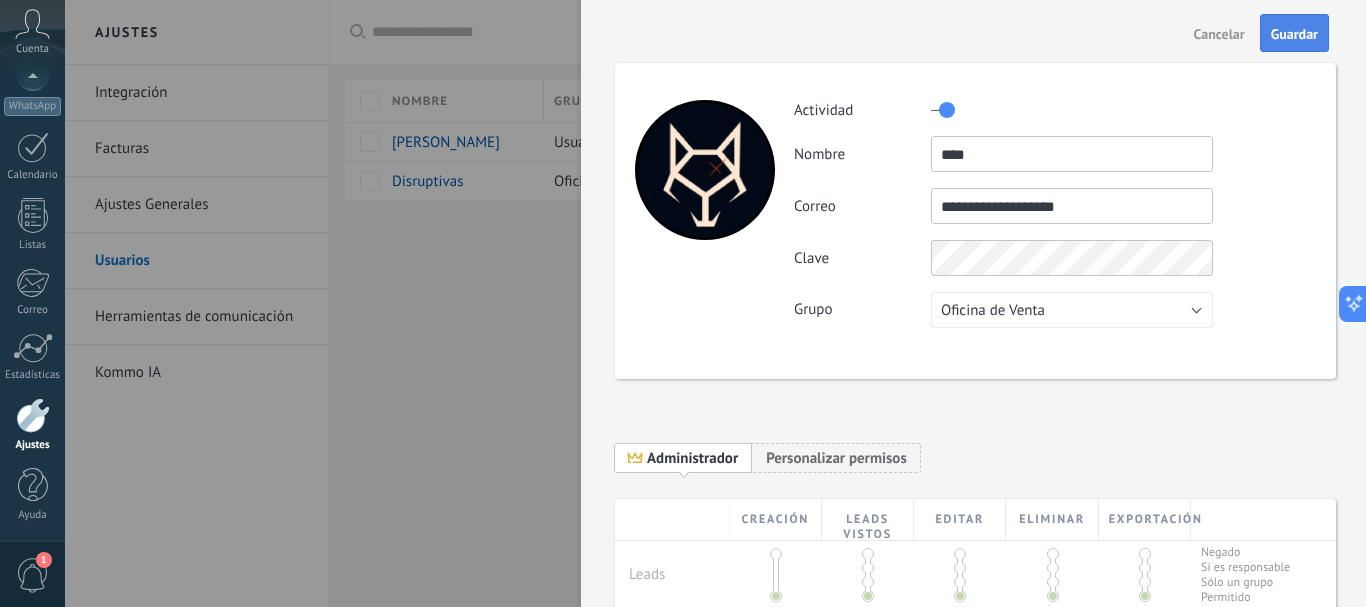 click on "Guardar" at bounding box center (1294, 34) 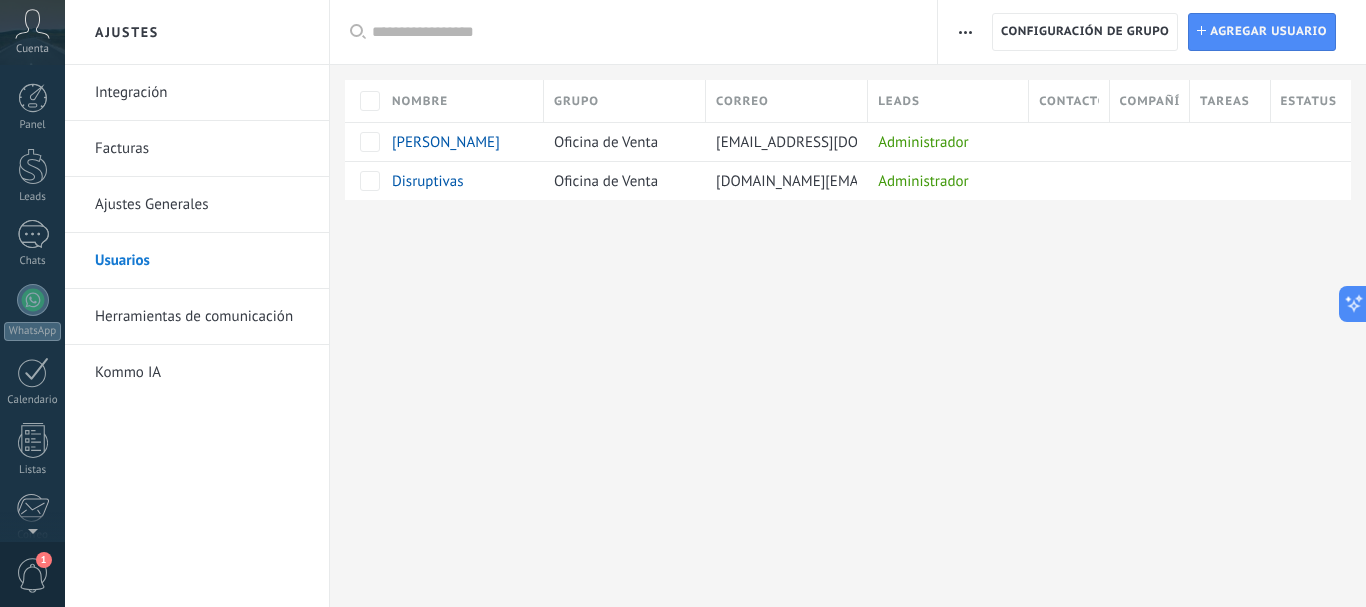scroll, scrollTop: 225, scrollLeft: 0, axis: vertical 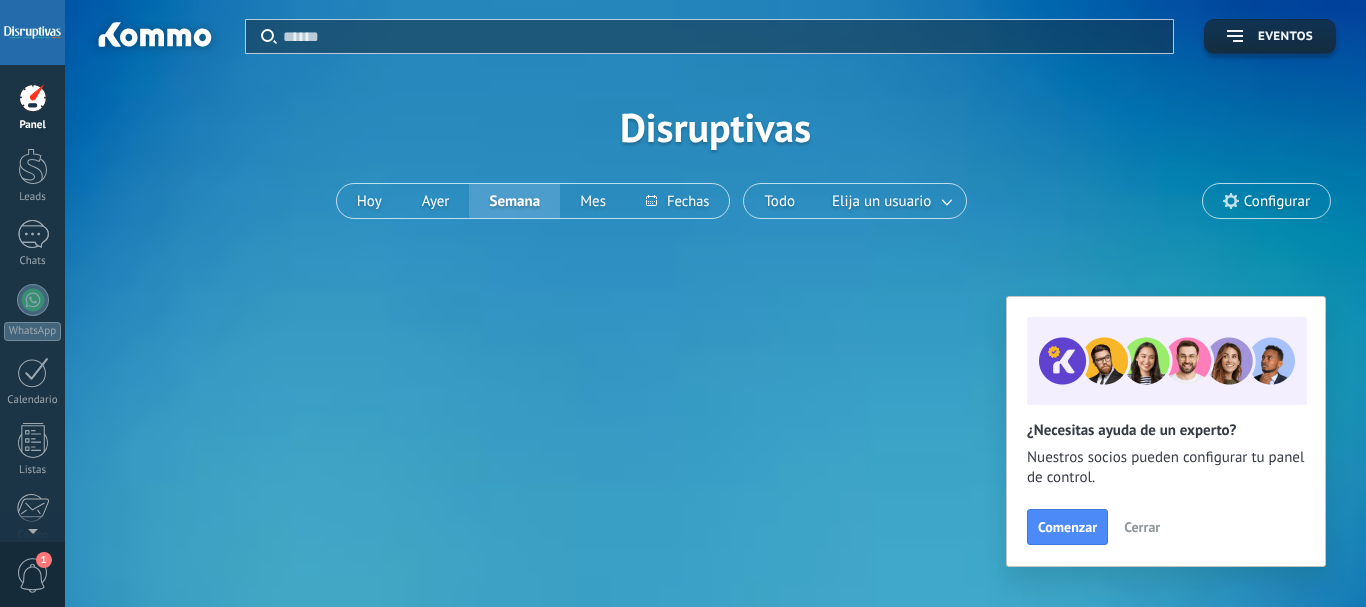 click on "Cerrar" at bounding box center [1142, 527] 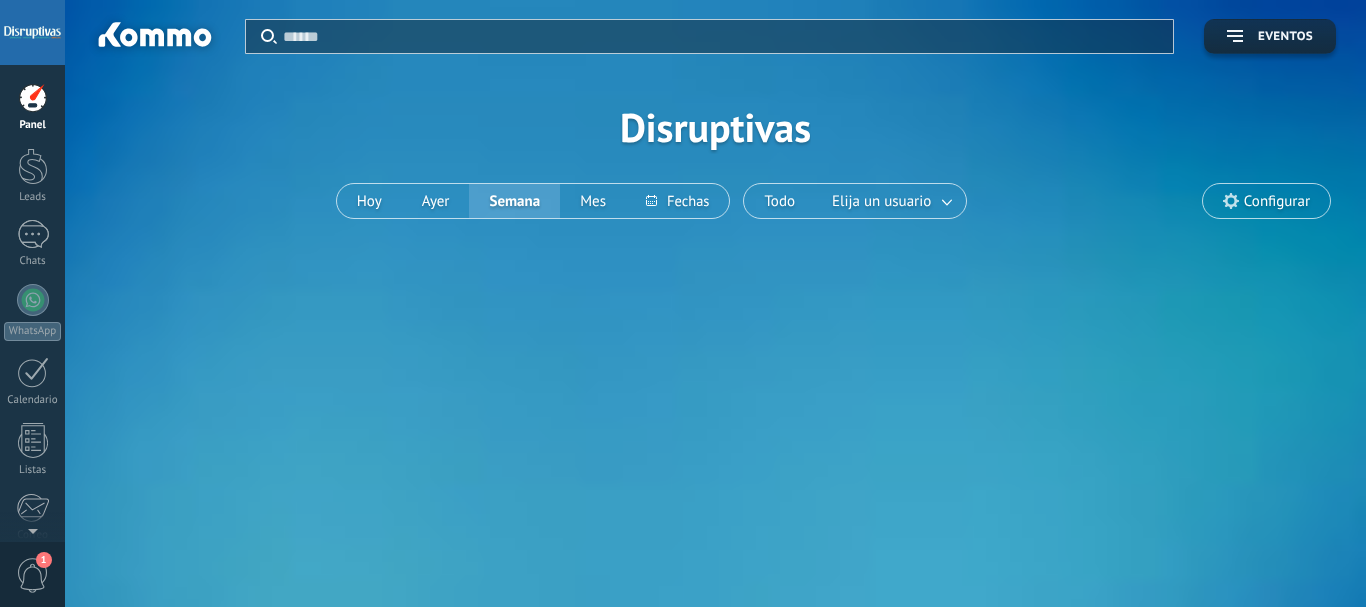 scroll, scrollTop: 0, scrollLeft: 0, axis: both 